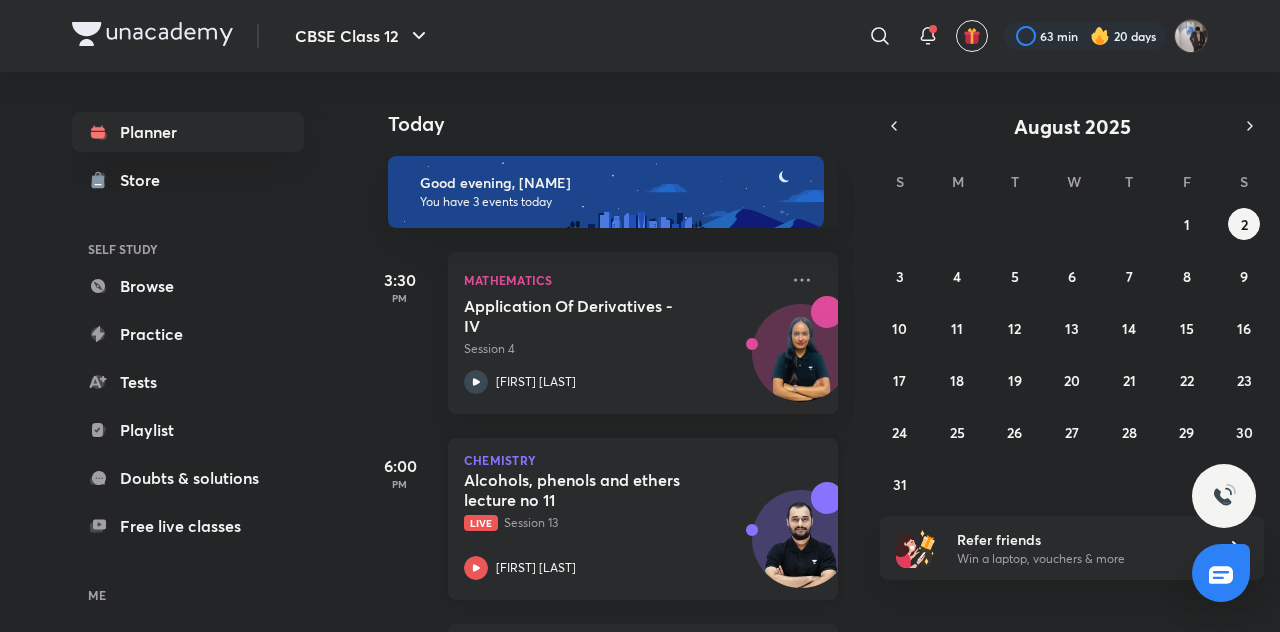 scroll, scrollTop: 0, scrollLeft: 0, axis: both 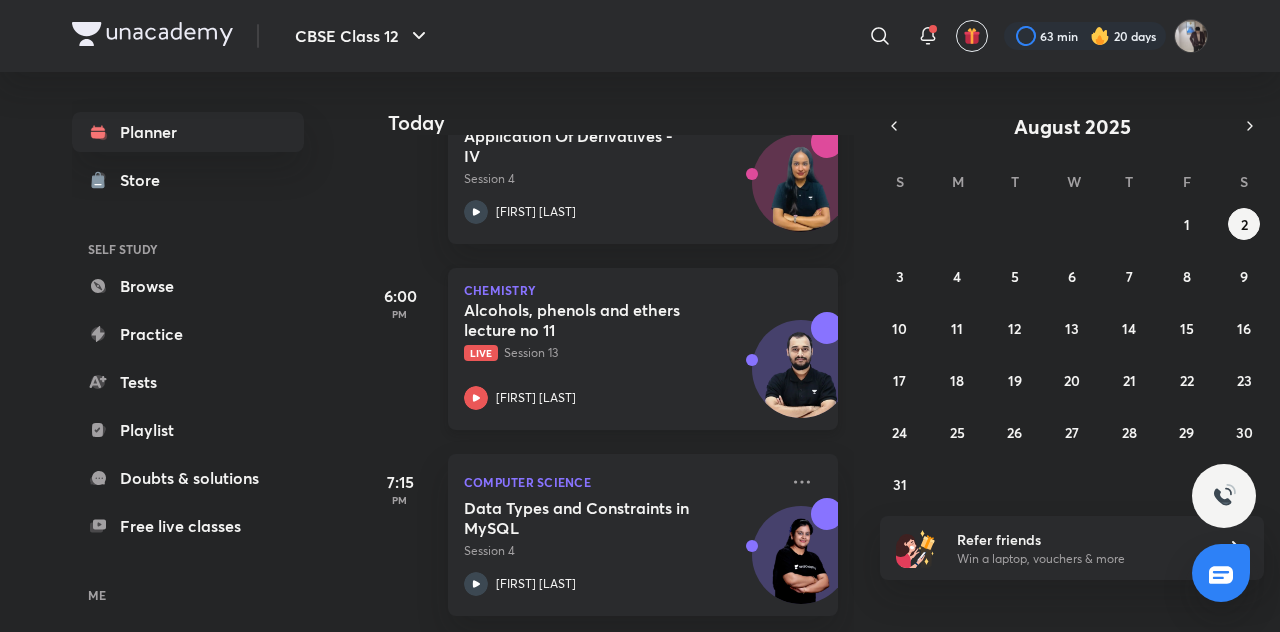 click on "Alcohols, phenols and ethers lecture no 11" at bounding box center (588, 320) 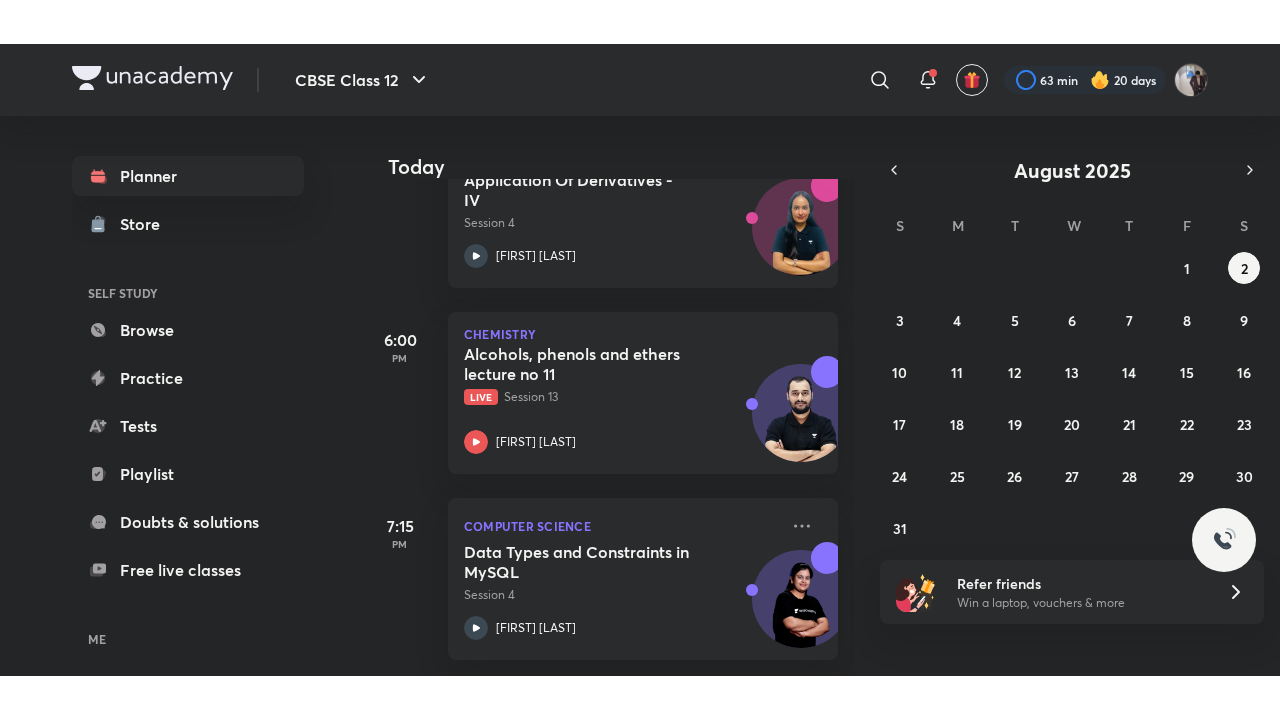scroll, scrollTop: 97, scrollLeft: 0, axis: vertical 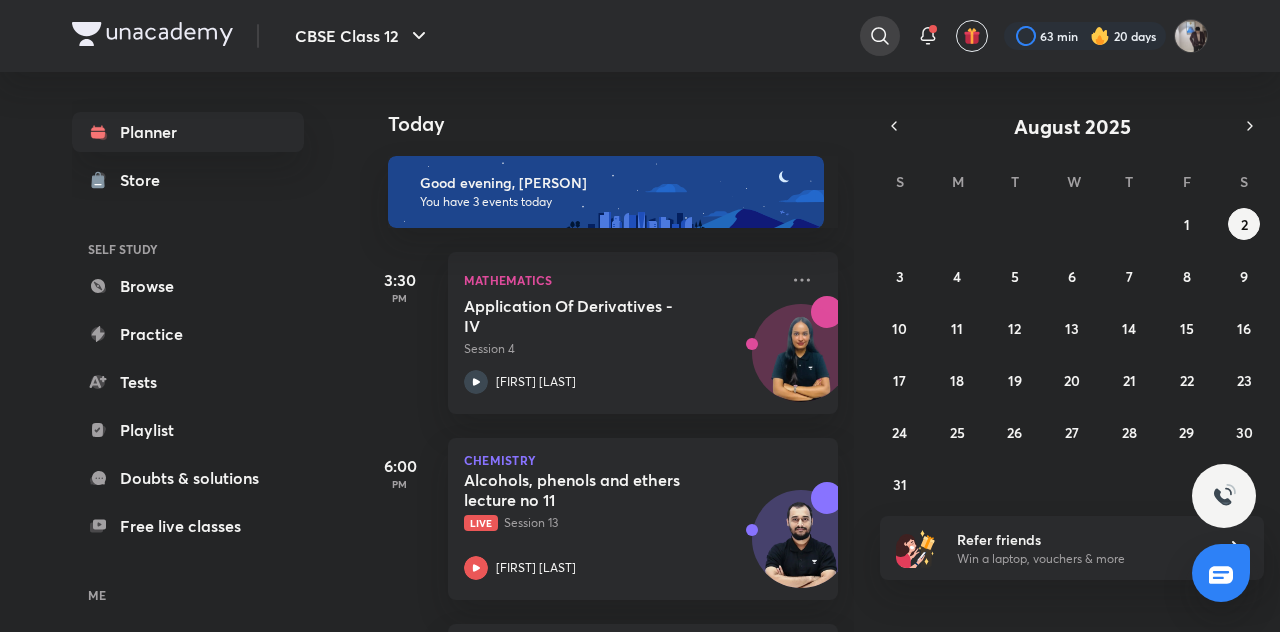 click 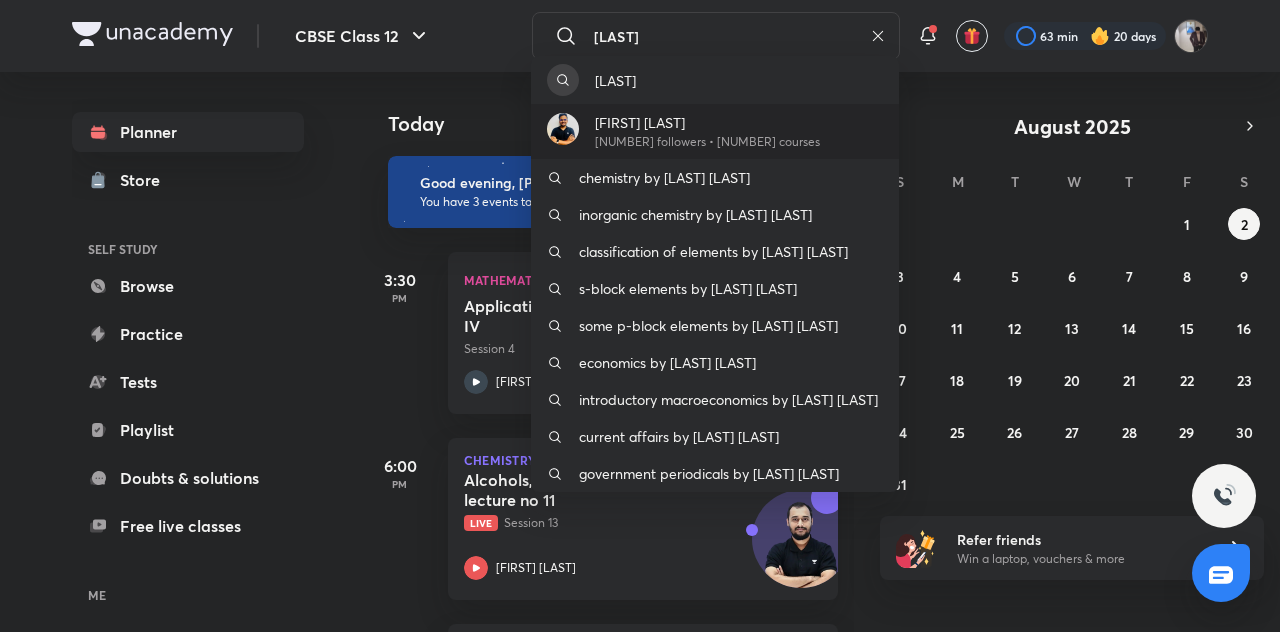 type on "[LAST]" 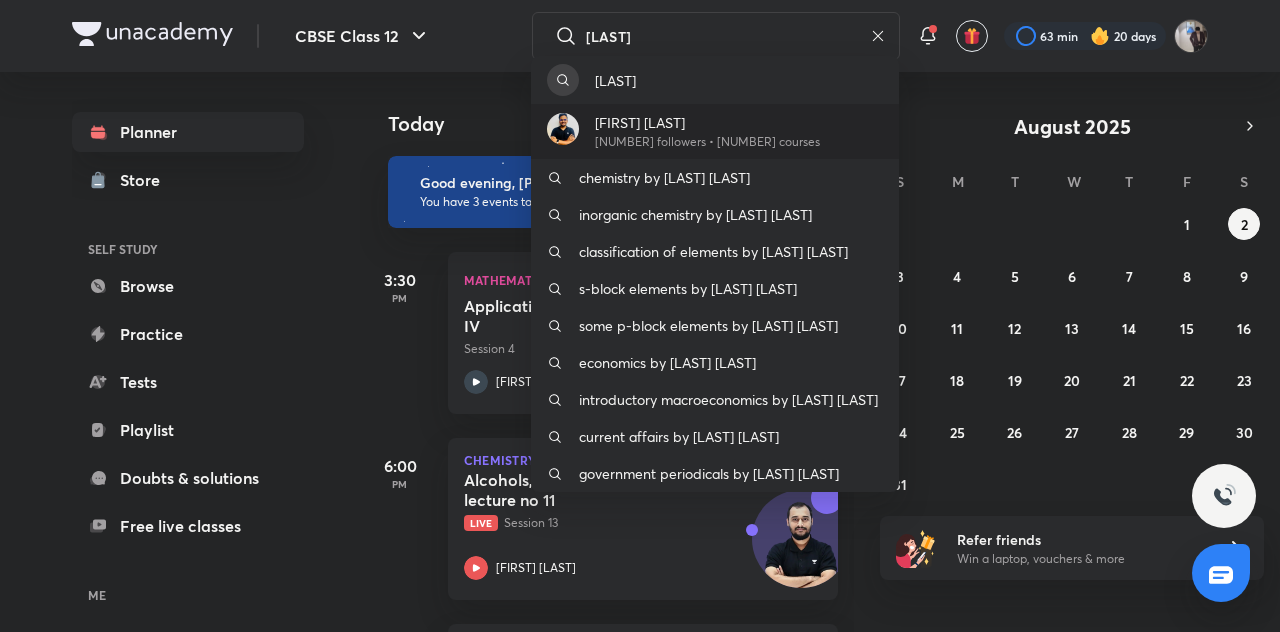 click on "[FIRST] [LAST]" at bounding box center (707, 122) 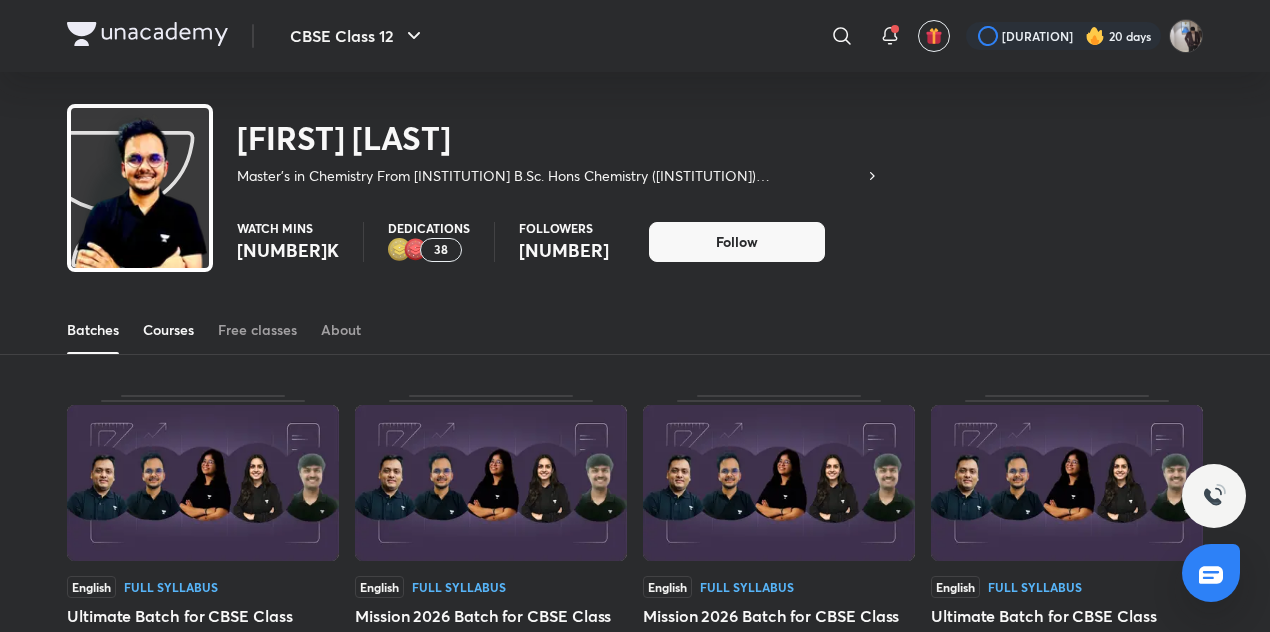 click on "Courses" at bounding box center (168, 330) 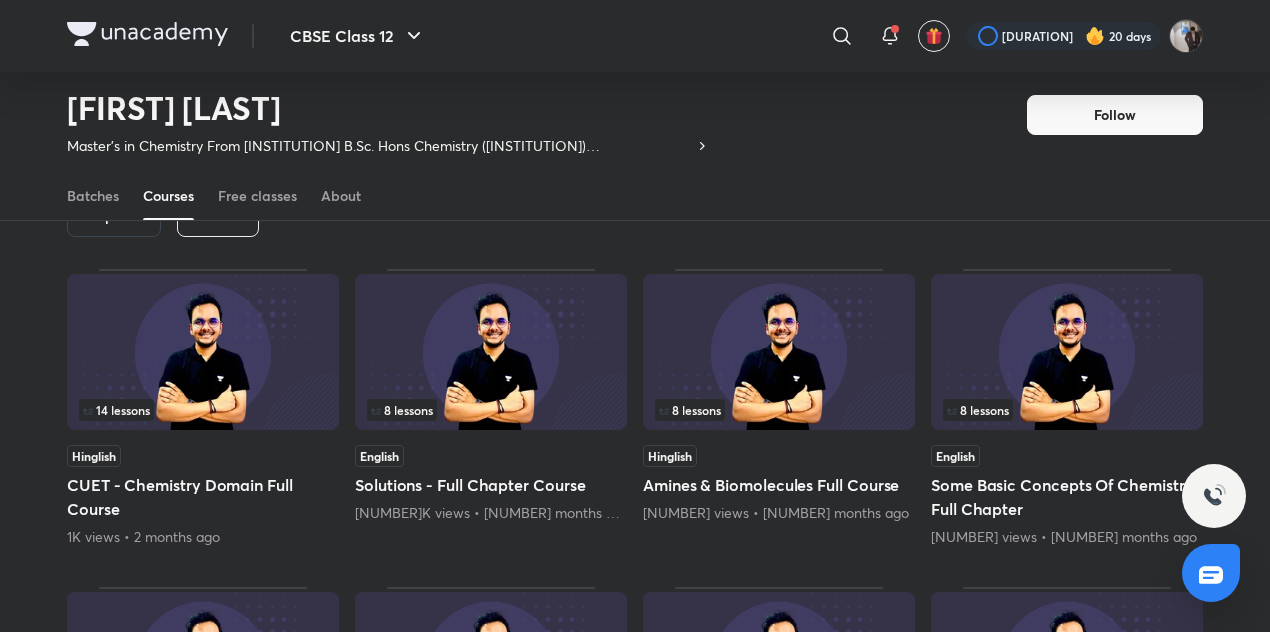 scroll, scrollTop: 132, scrollLeft: 0, axis: vertical 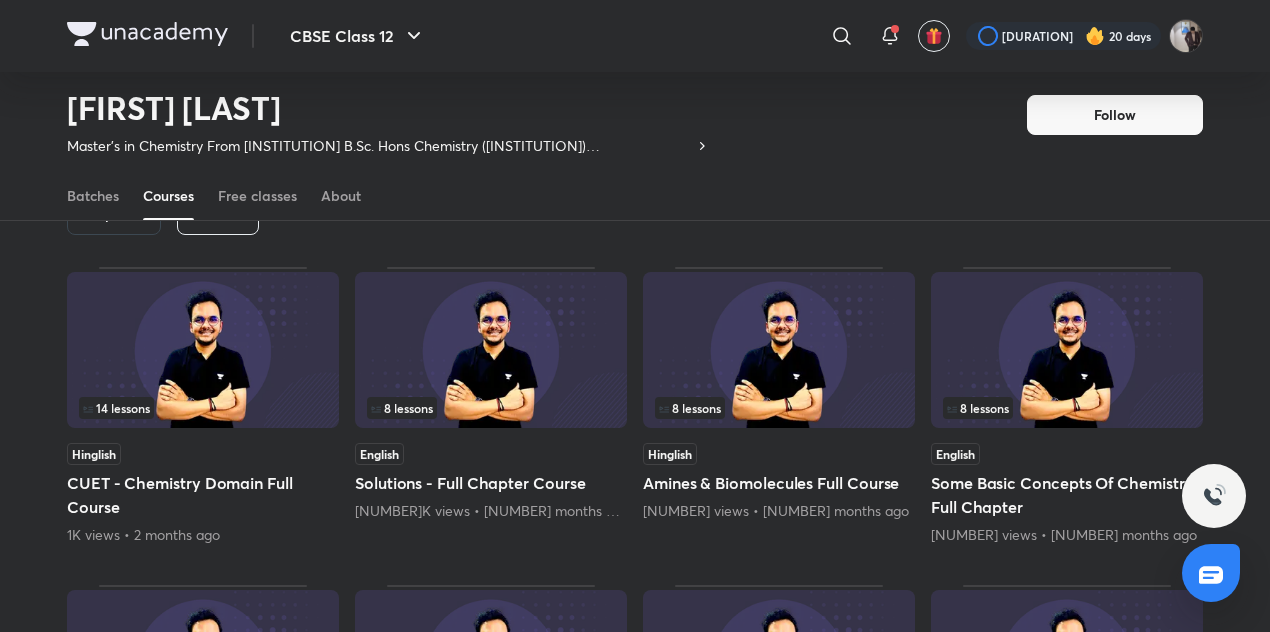 click on "Latest" at bounding box center [218, 215] 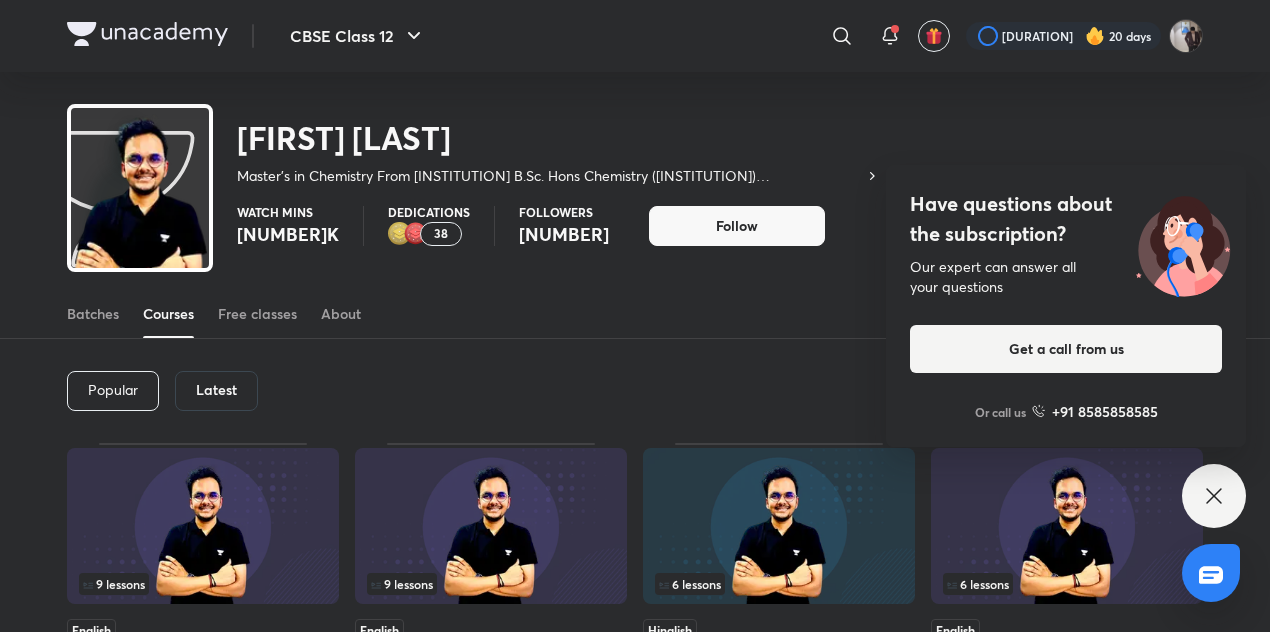 scroll, scrollTop: 0, scrollLeft: 0, axis: both 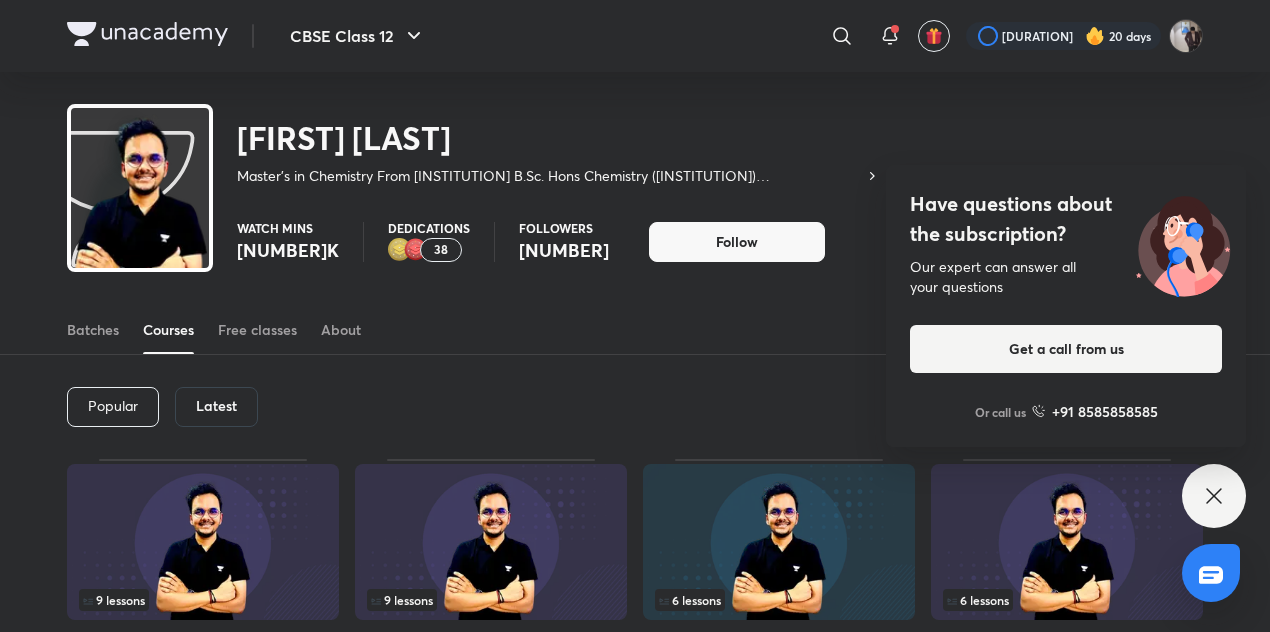 click at bounding box center (203, 542) 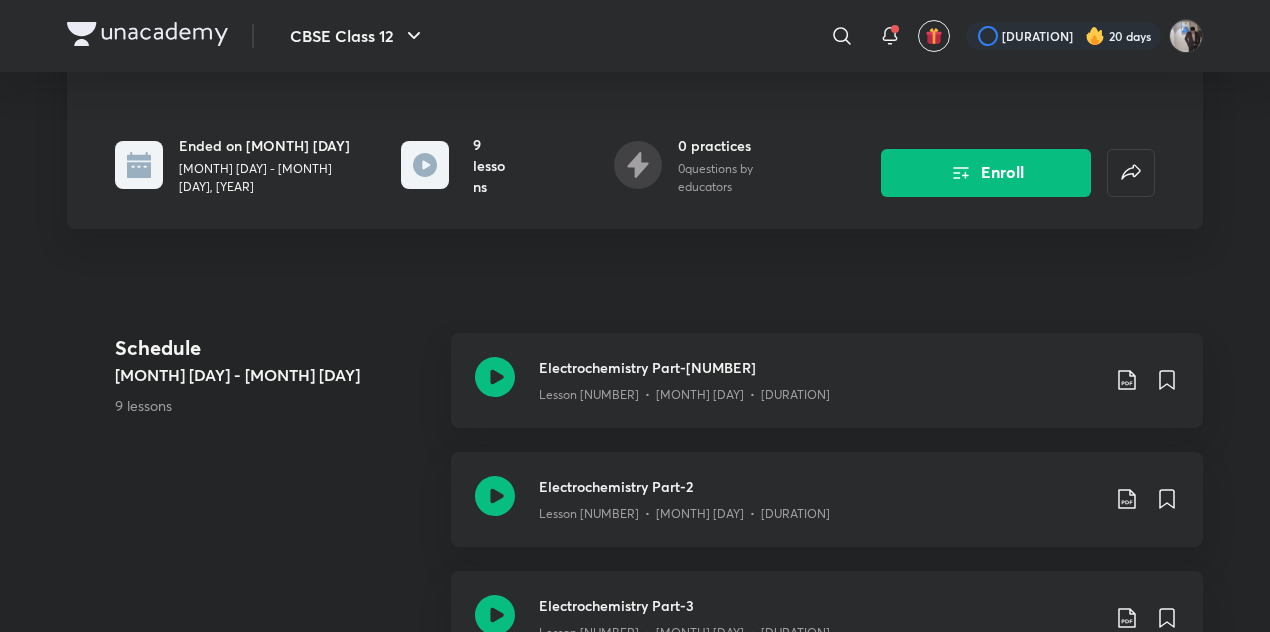 scroll, scrollTop: 0, scrollLeft: 0, axis: both 